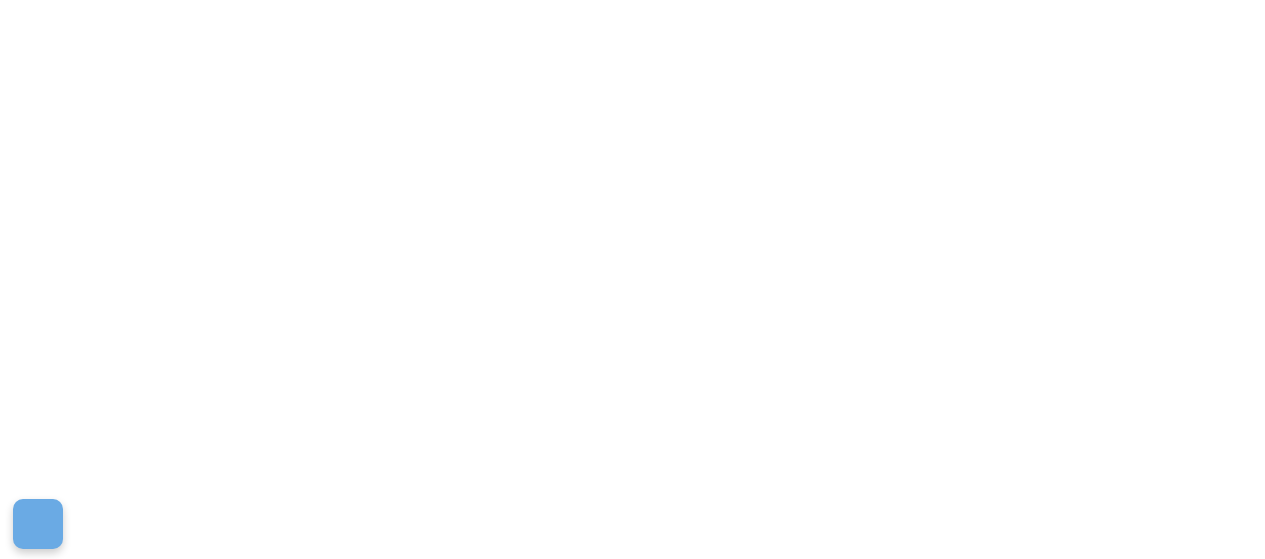 scroll, scrollTop: 0, scrollLeft: 0, axis: both 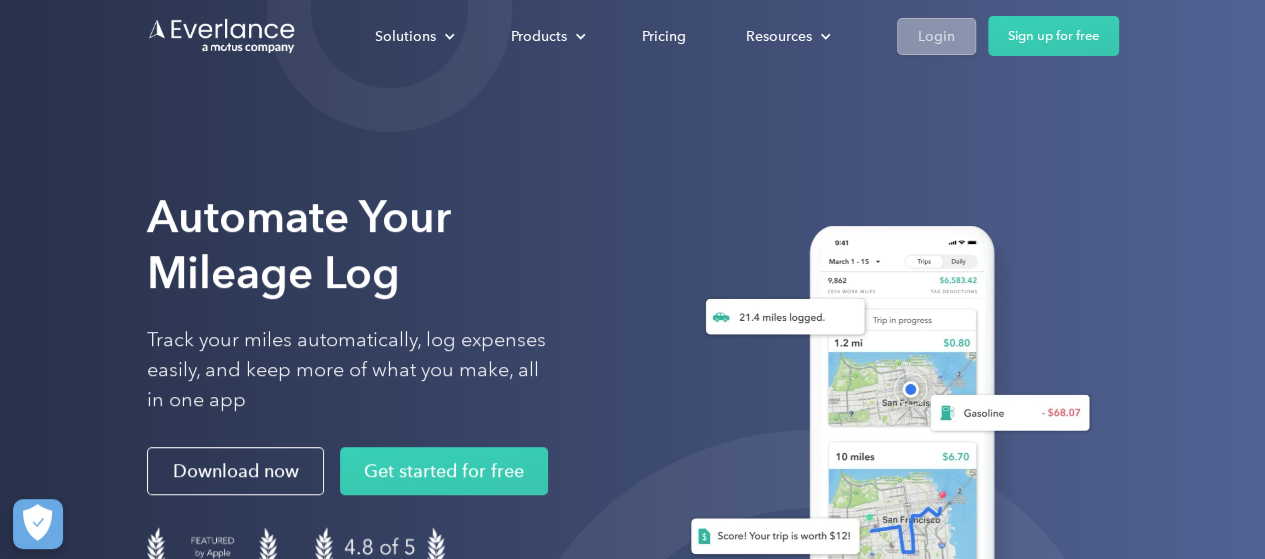 click on "Login" at bounding box center [936, 36] 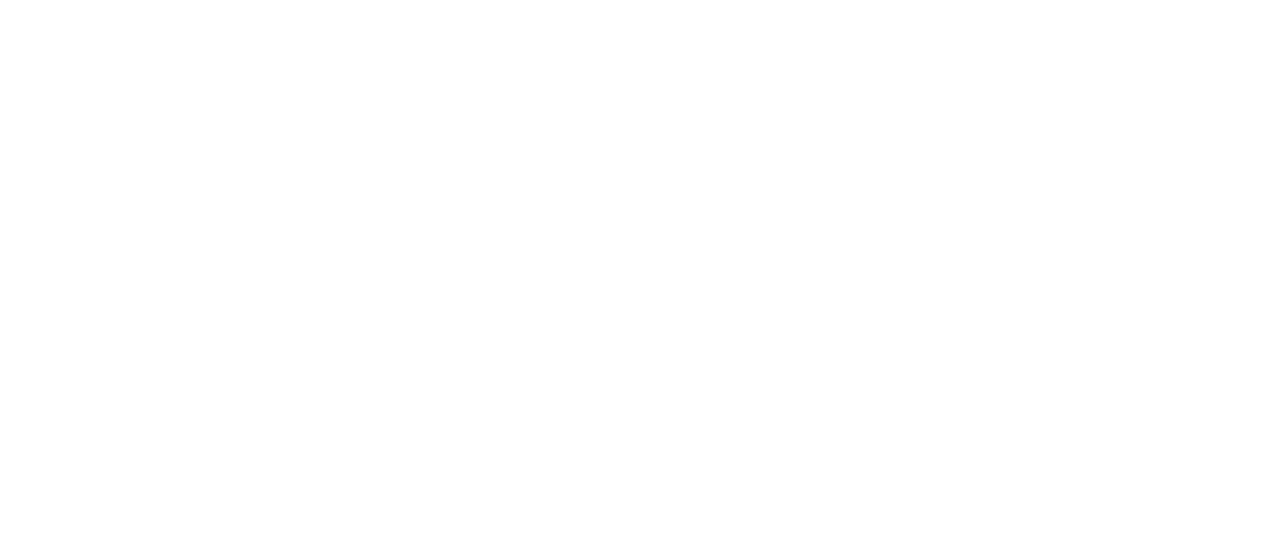 scroll, scrollTop: 0, scrollLeft: 0, axis: both 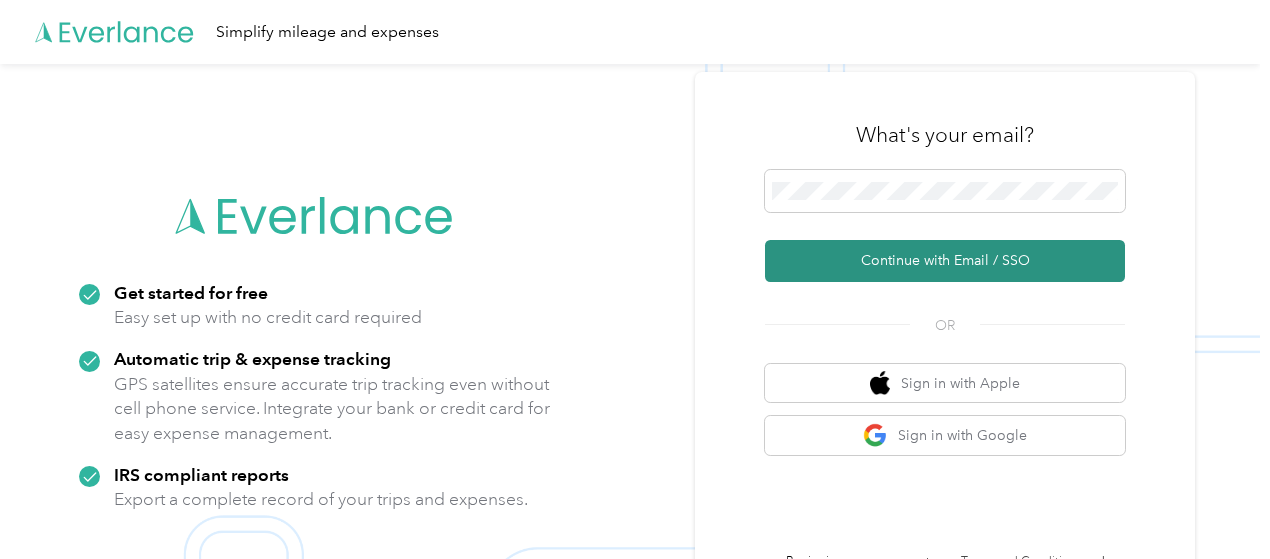 click on "Continue with Email / SSO" at bounding box center (945, 261) 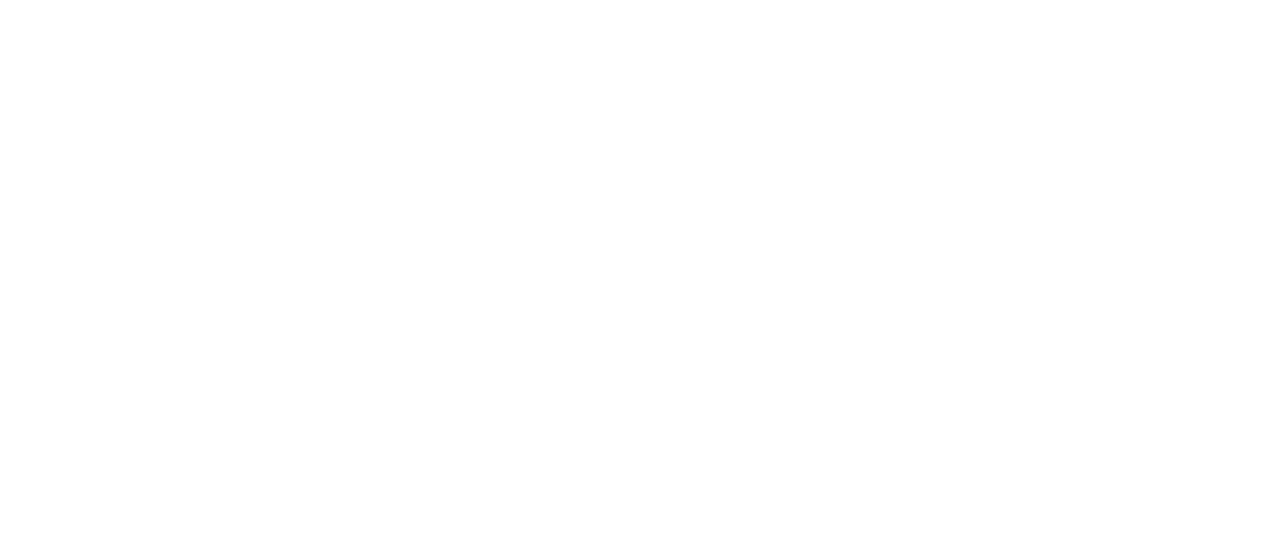 scroll, scrollTop: 0, scrollLeft: 0, axis: both 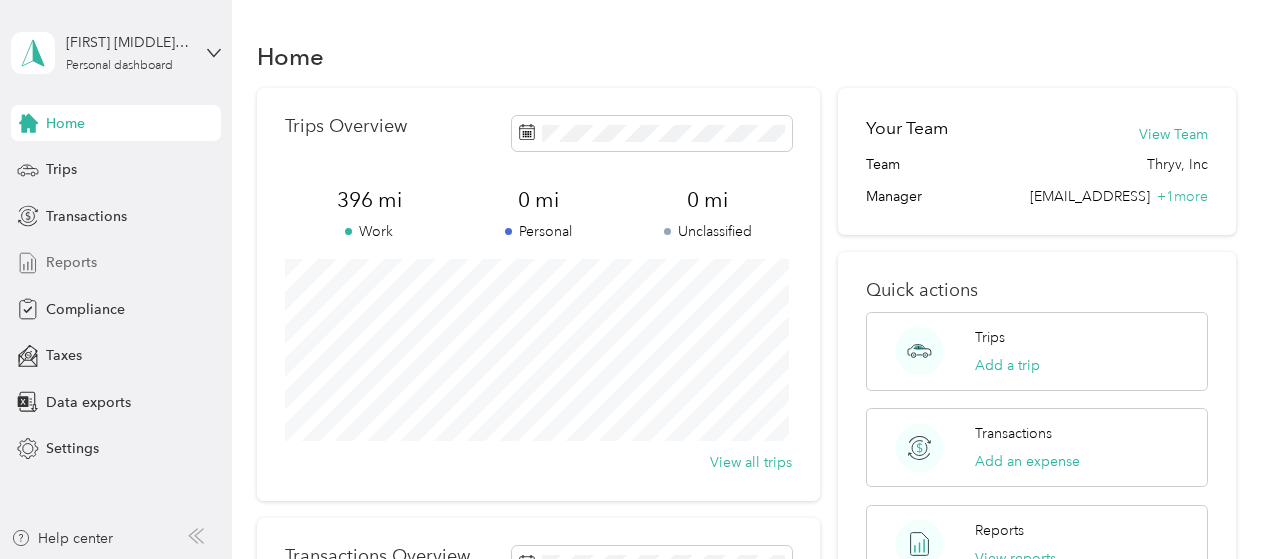 click on "Reports" at bounding box center (71, 262) 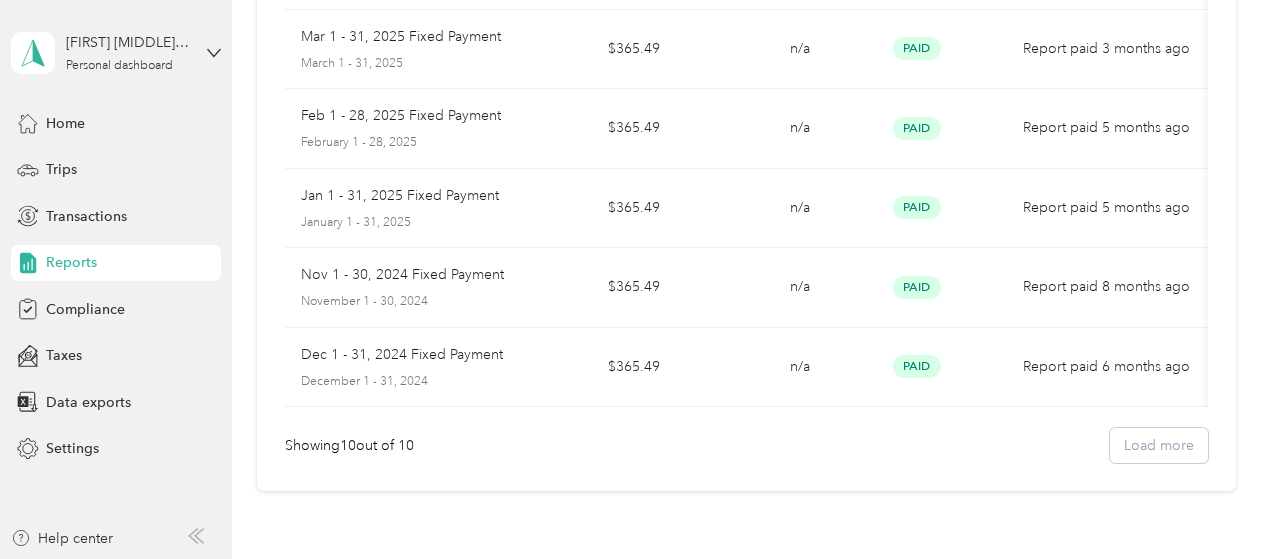scroll, scrollTop: 0, scrollLeft: 0, axis: both 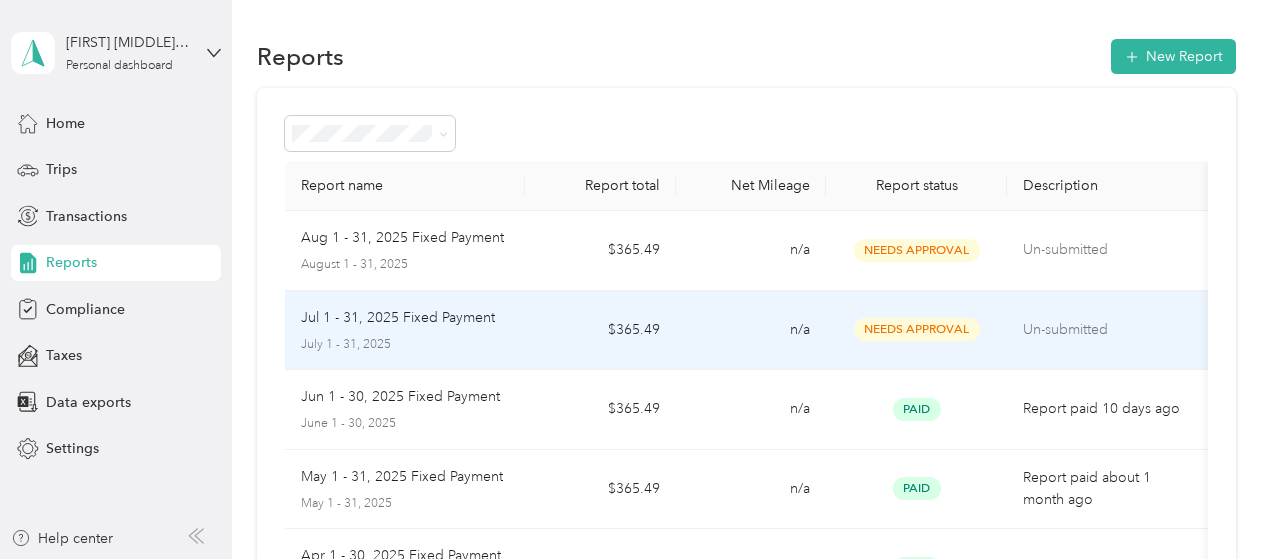 click on "n/a" at bounding box center [751, 331] 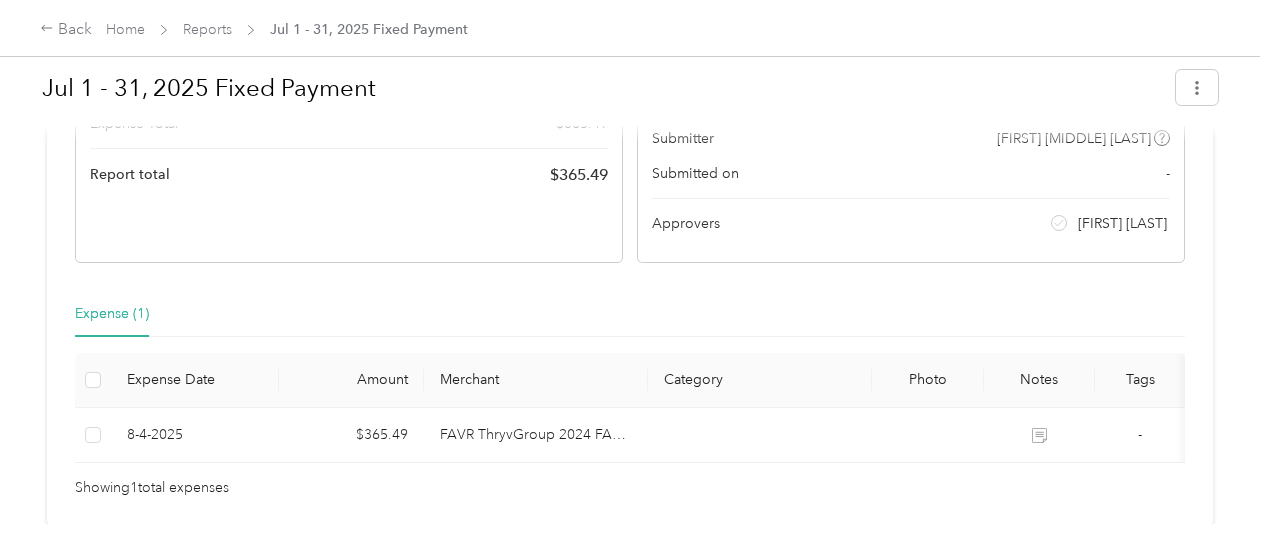 scroll, scrollTop: 0, scrollLeft: 0, axis: both 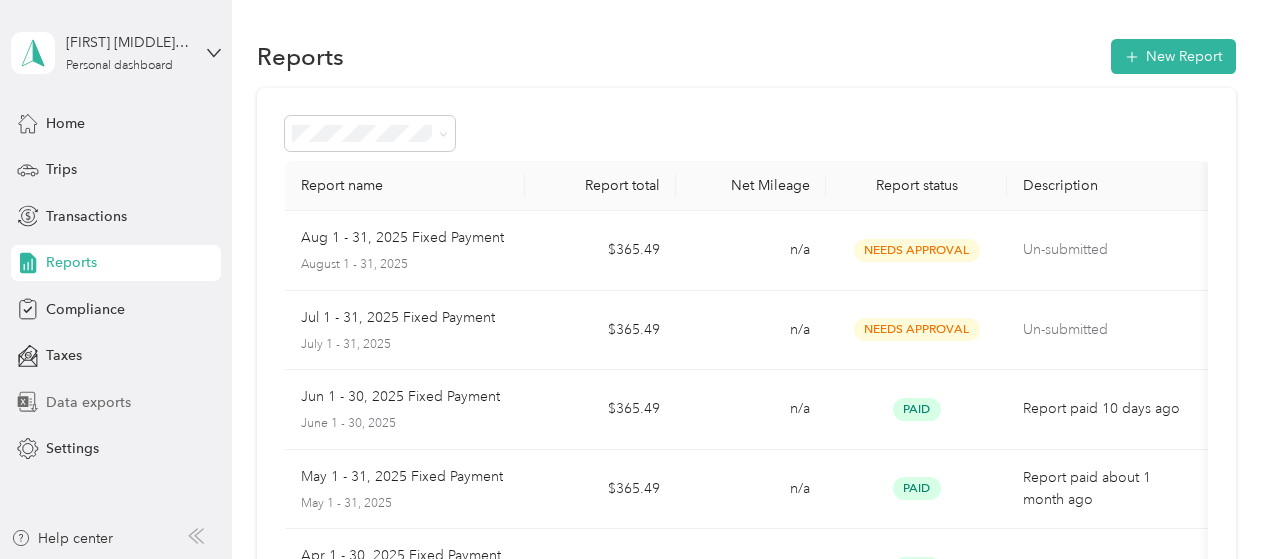 click on "Data exports" at bounding box center (88, 402) 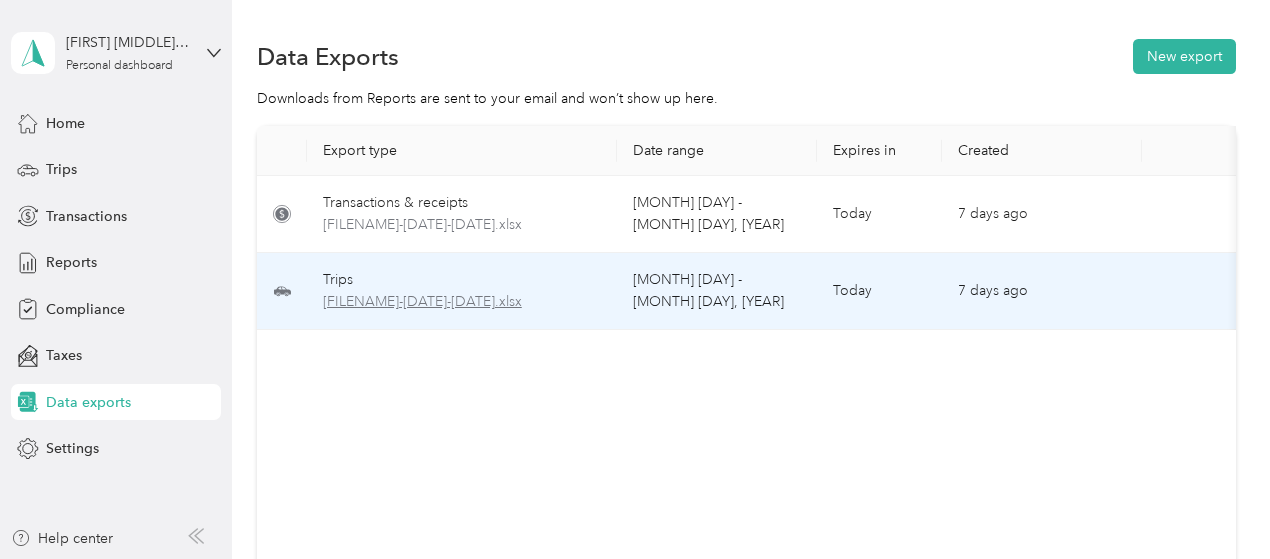 click on "[FILENAME]-[DATE]-[DATE].xlsx" at bounding box center [462, 302] 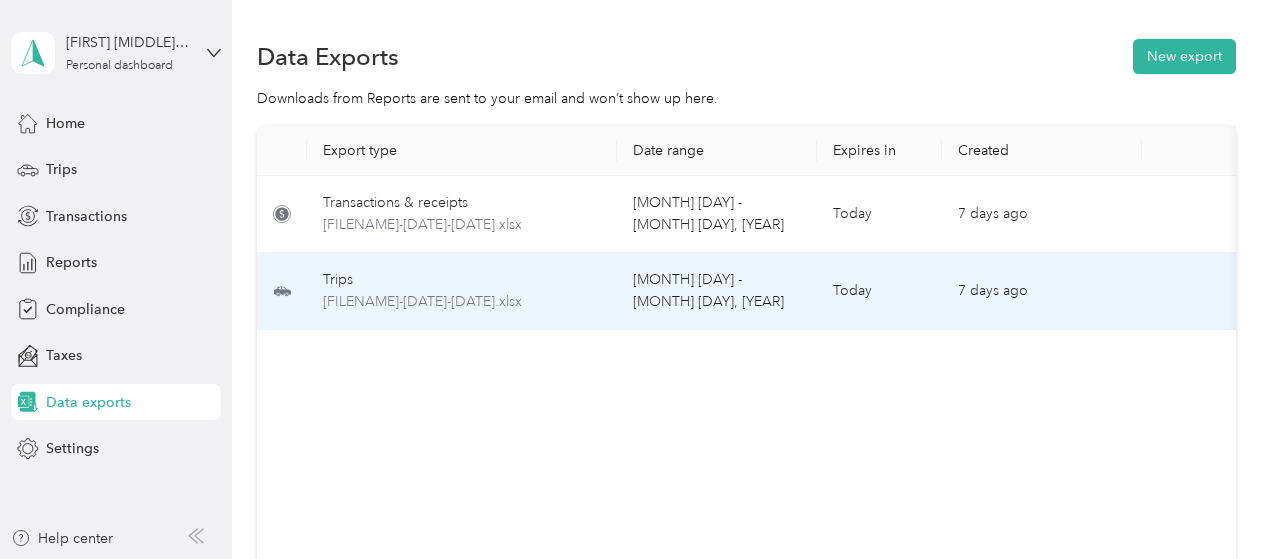 click on "Trips" at bounding box center (462, 280) 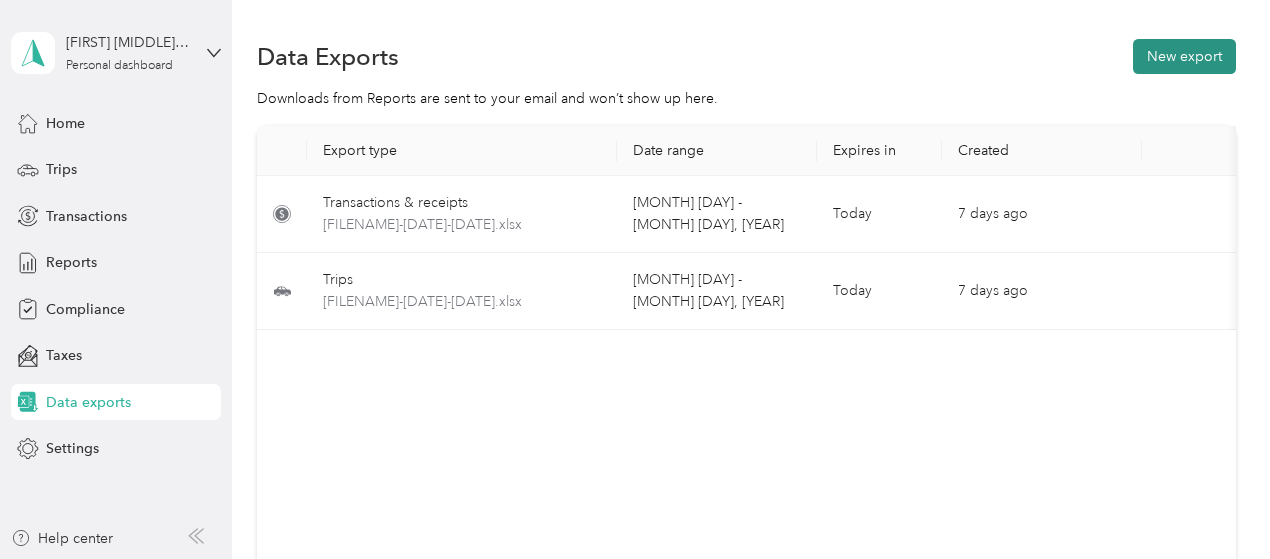 click on "New export" at bounding box center (1184, 56) 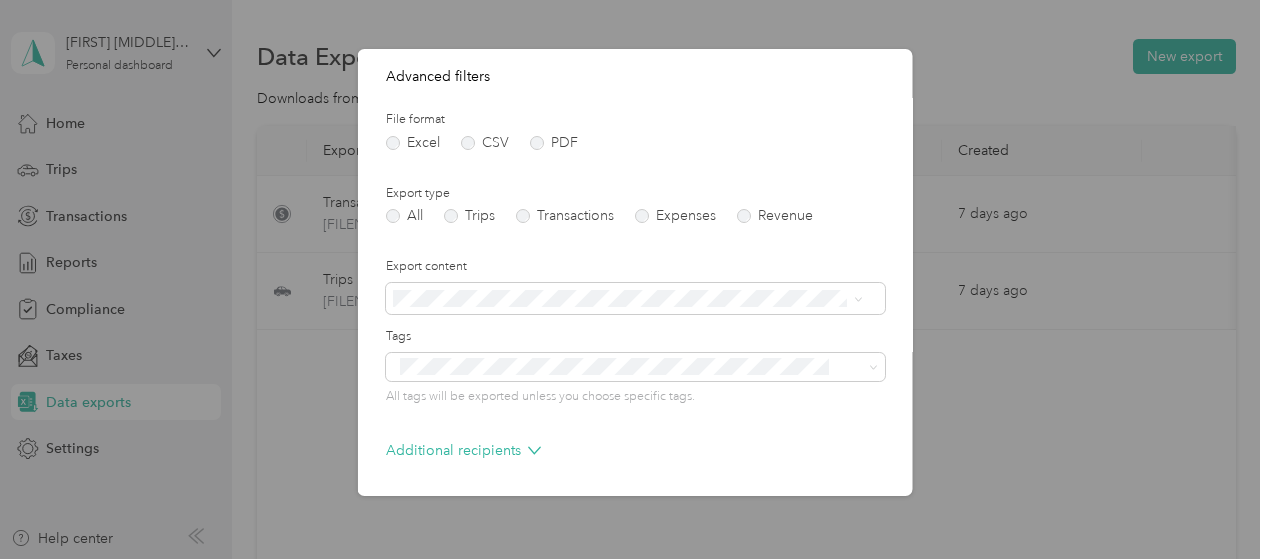 scroll, scrollTop: 279, scrollLeft: 0, axis: vertical 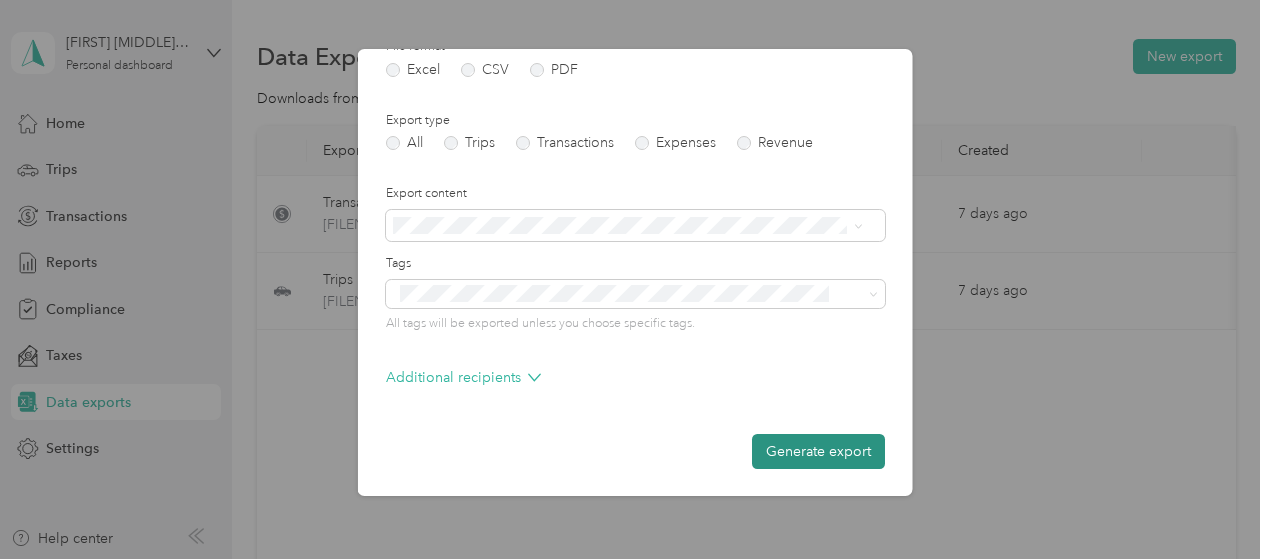 click on "Generate export" at bounding box center [818, 451] 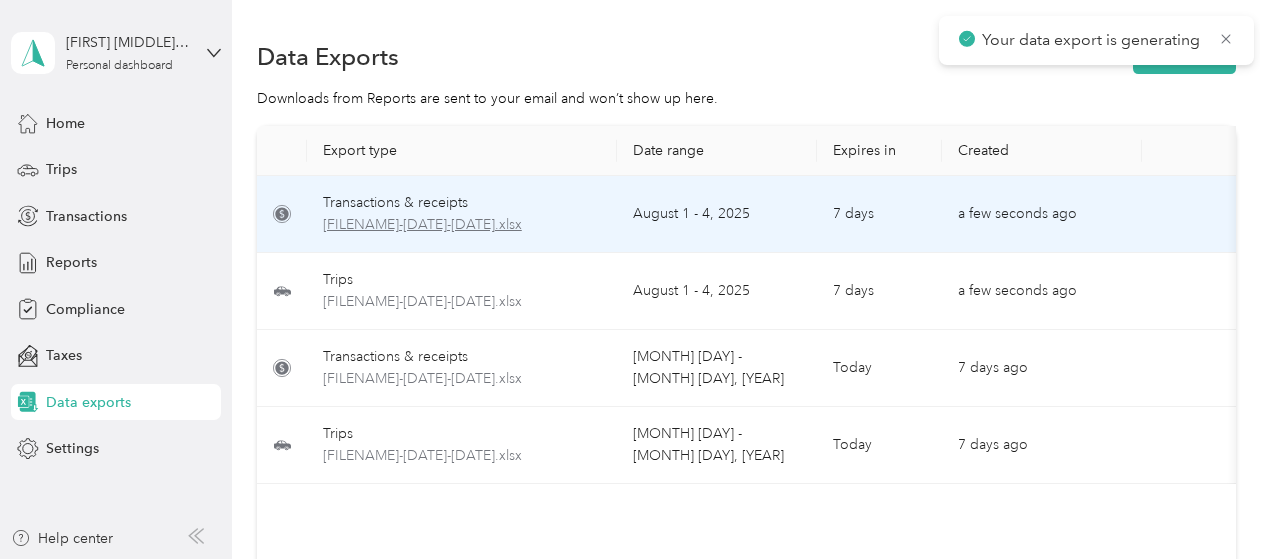 click on "[FILENAME]-[DATE]-[DATE].xlsx" at bounding box center (462, 225) 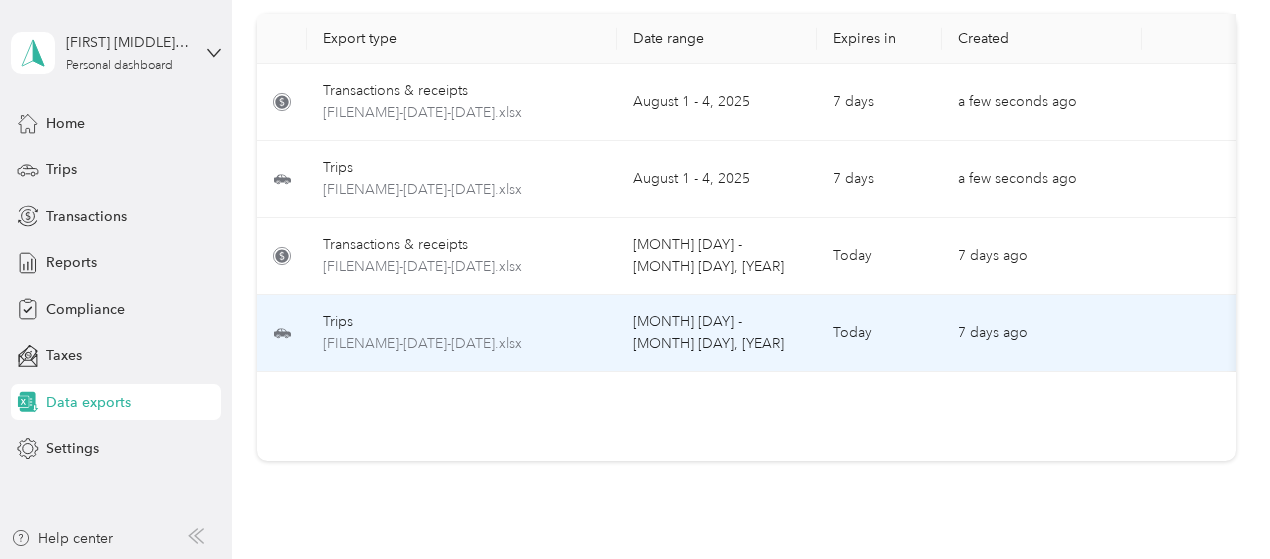 scroll, scrollTop: 0, scrollLeft: 0, axis: both 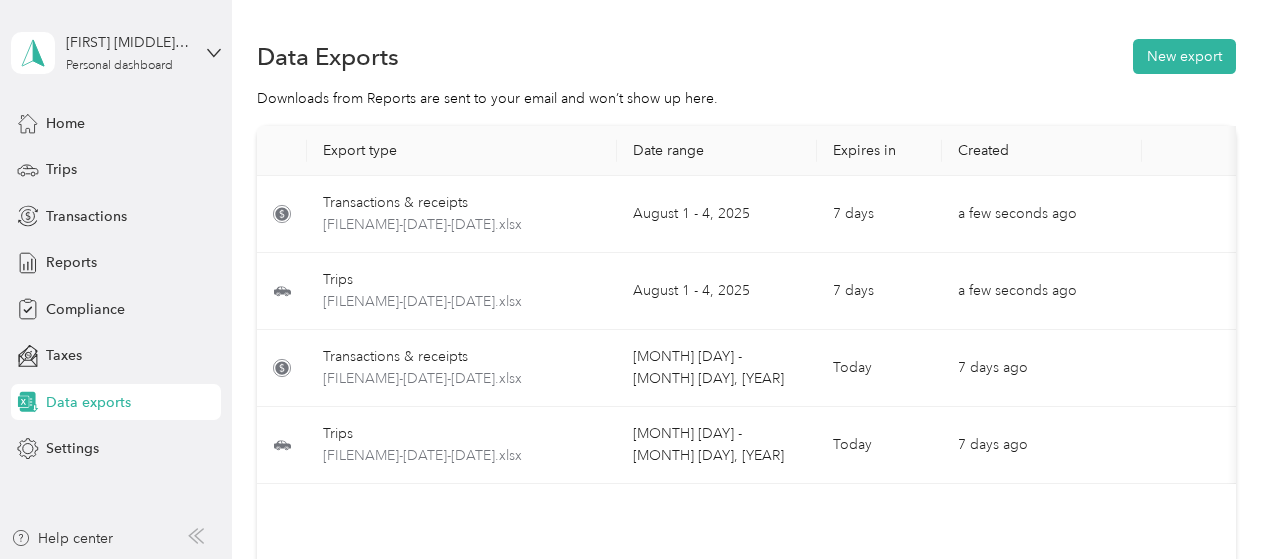 click on "Home Trips Transactions Reports Compliance Taxes Data exports Settings" at bounding box center [116, 286] 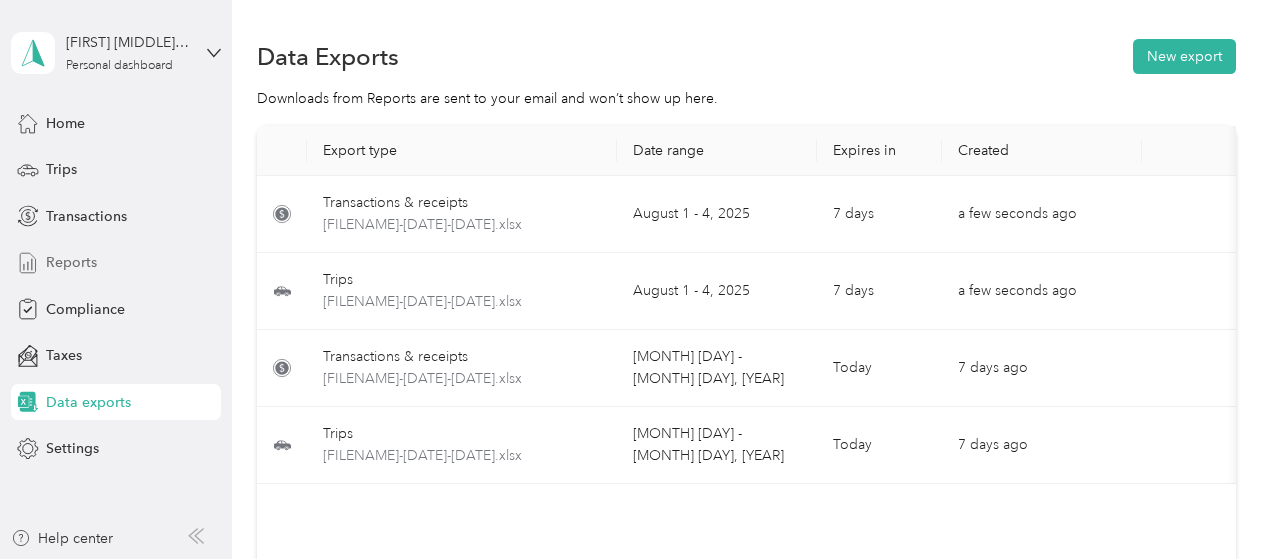 click on "Reports" at bounding box center [116, 263] 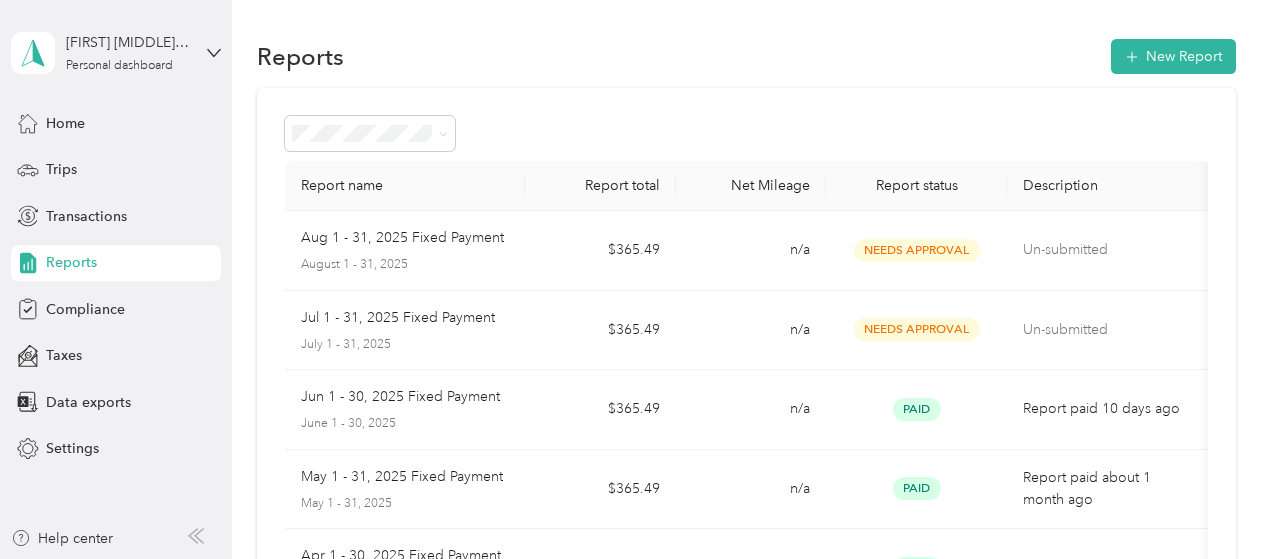 click on "[FIRST] [MIDDLE] [LAST] Personal dashboard" at bounding box center [116, 53] 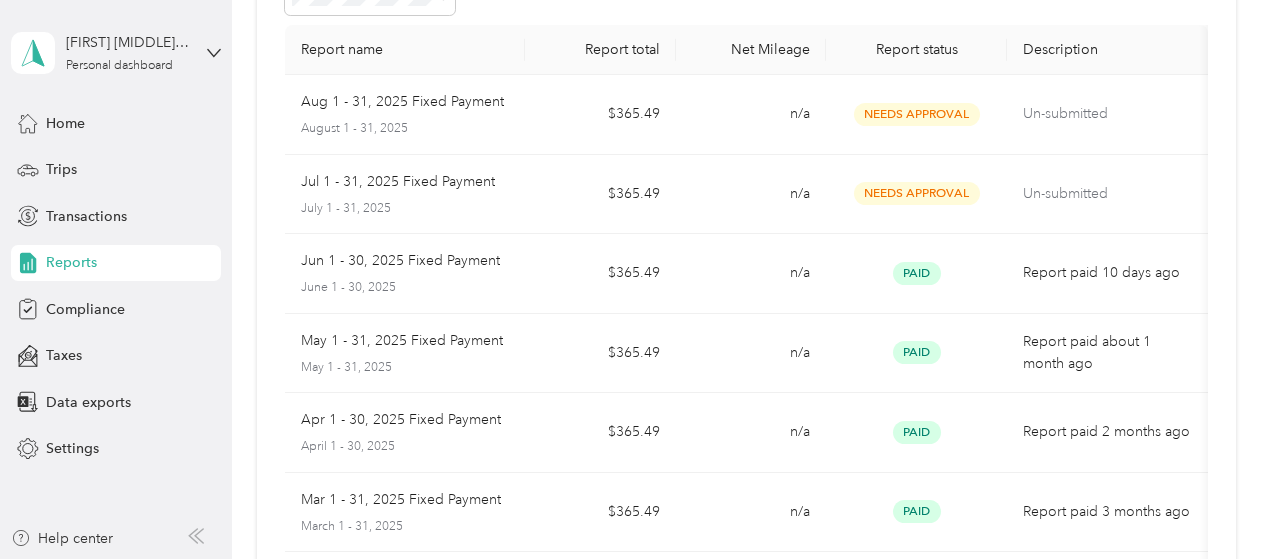 scroll, scrollTop: 137, scrollLeft: 0, axis: vertical 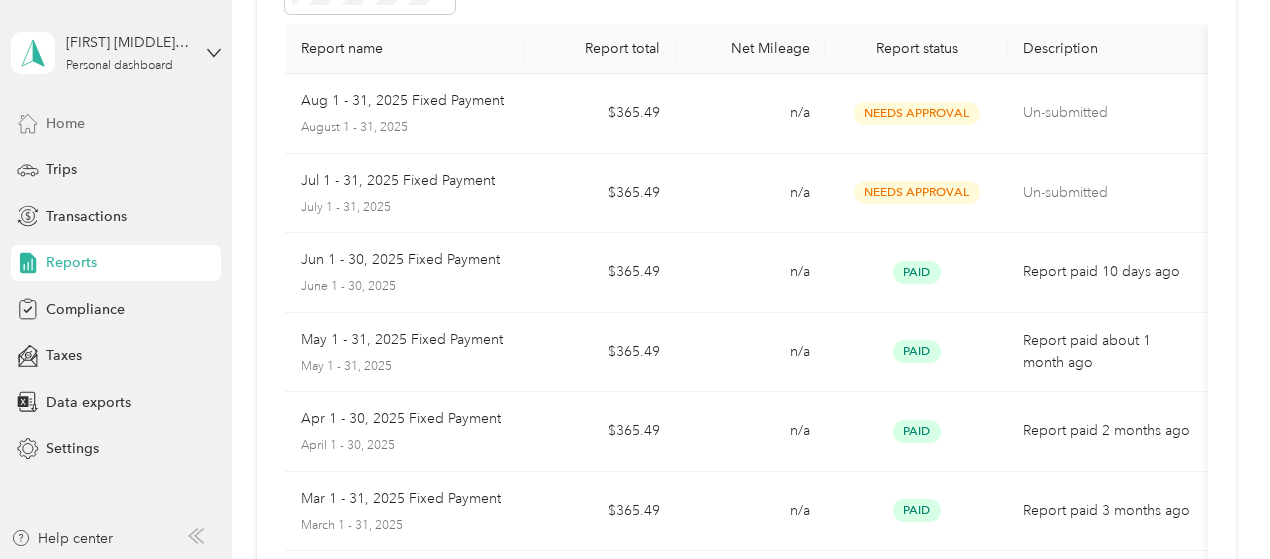 click on "Home" at bounding box center [116, 123] 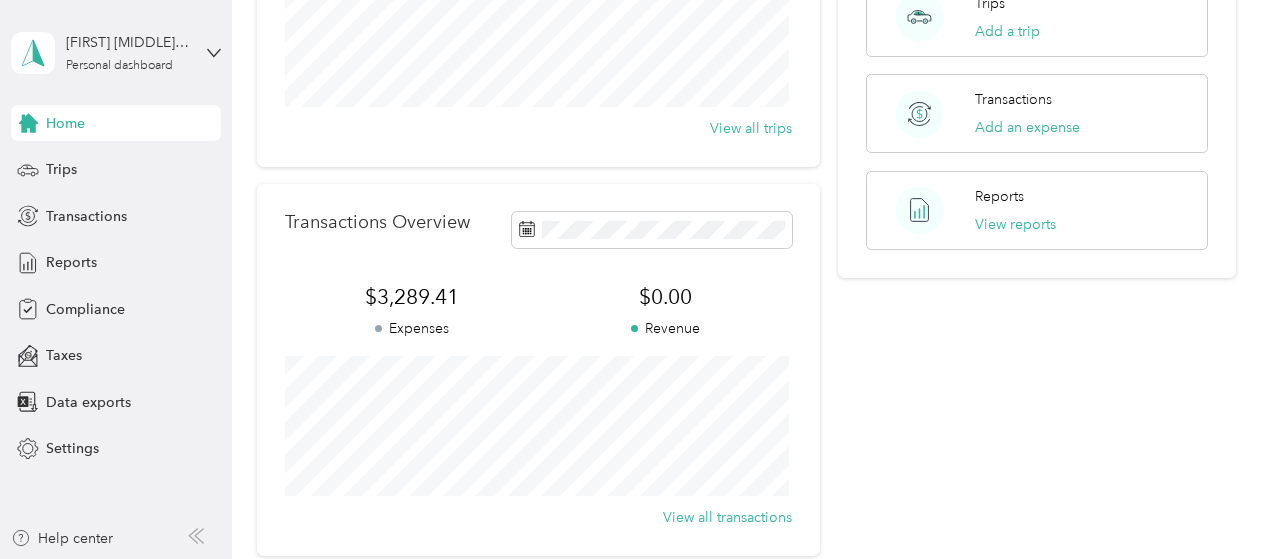scroll, scrollTop: 337, scrollLeft: 0, axis: vertical 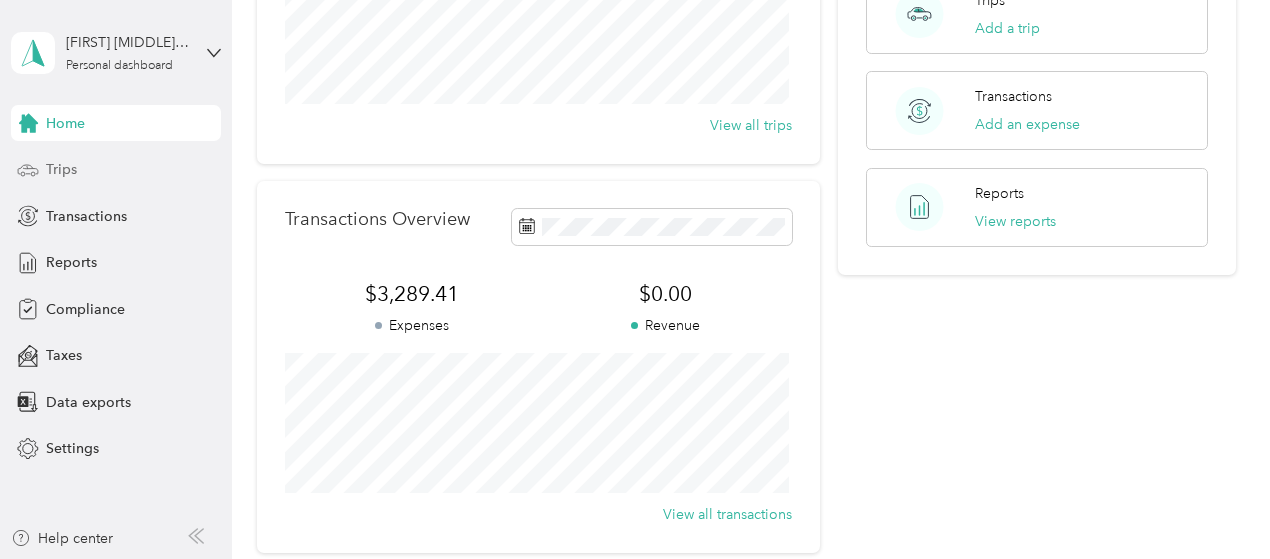 click on "Trips" at bounding box center (61, 169) 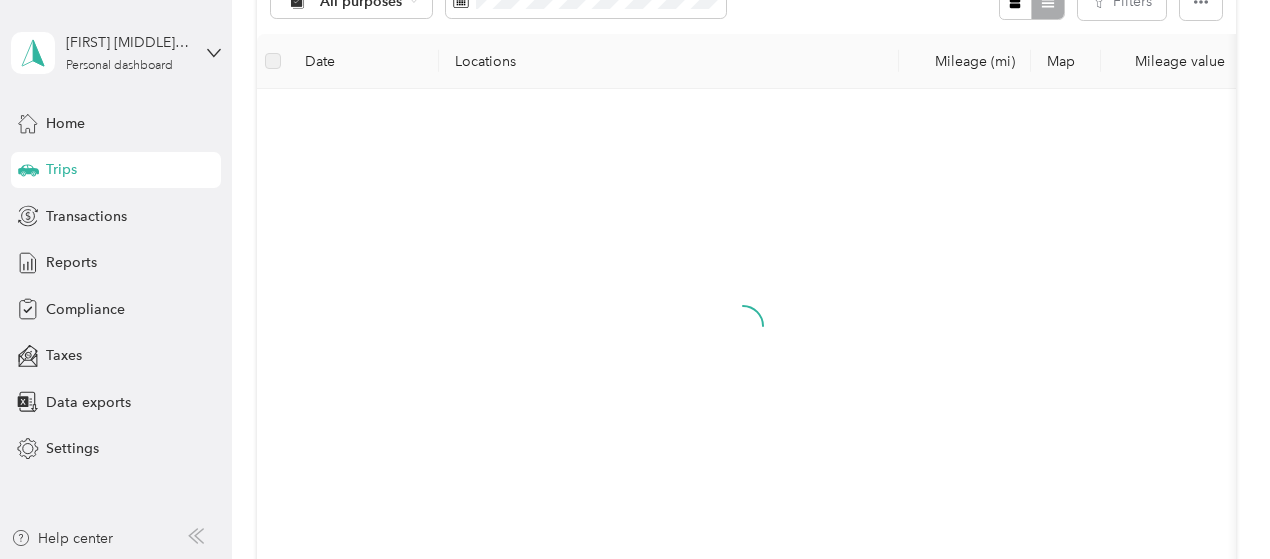 scroll, scrollTop: 337, scrollLeft: 0, axis: vertical 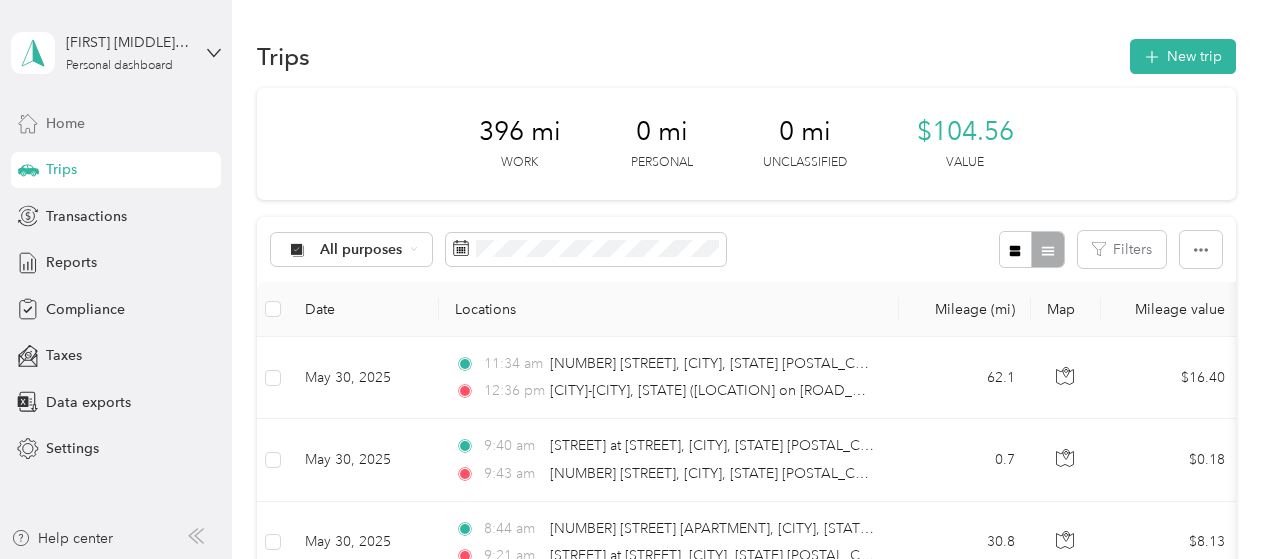 click on "Home" at bounding box center (65, 123) 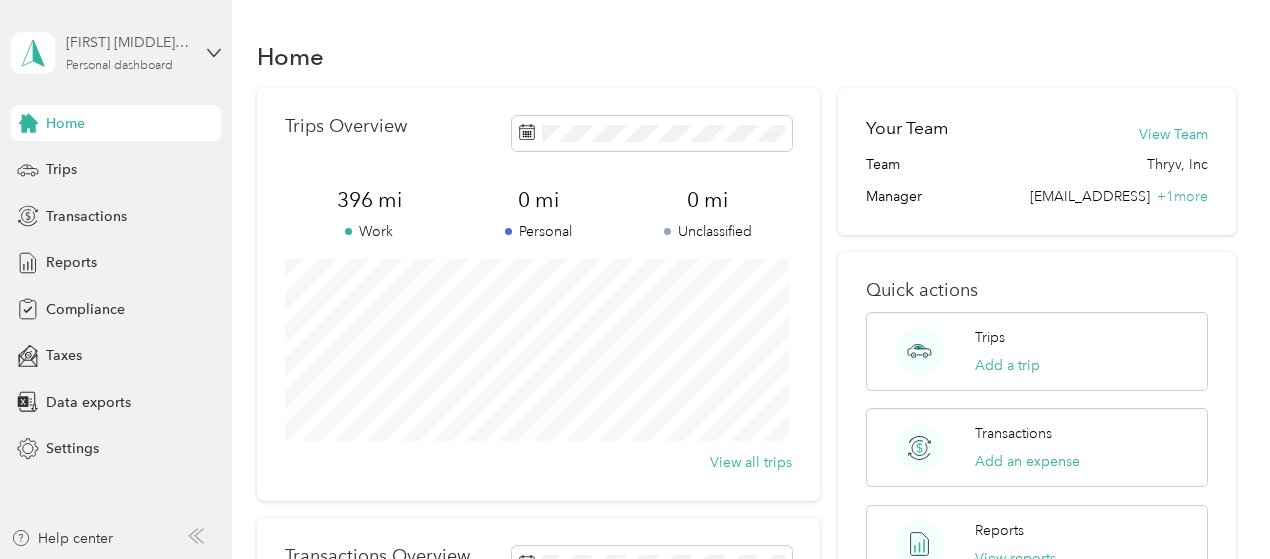 click on "[FIRST] [MIDDLE] [LAST] Personal dashboard" at bounding box center [128, 52] 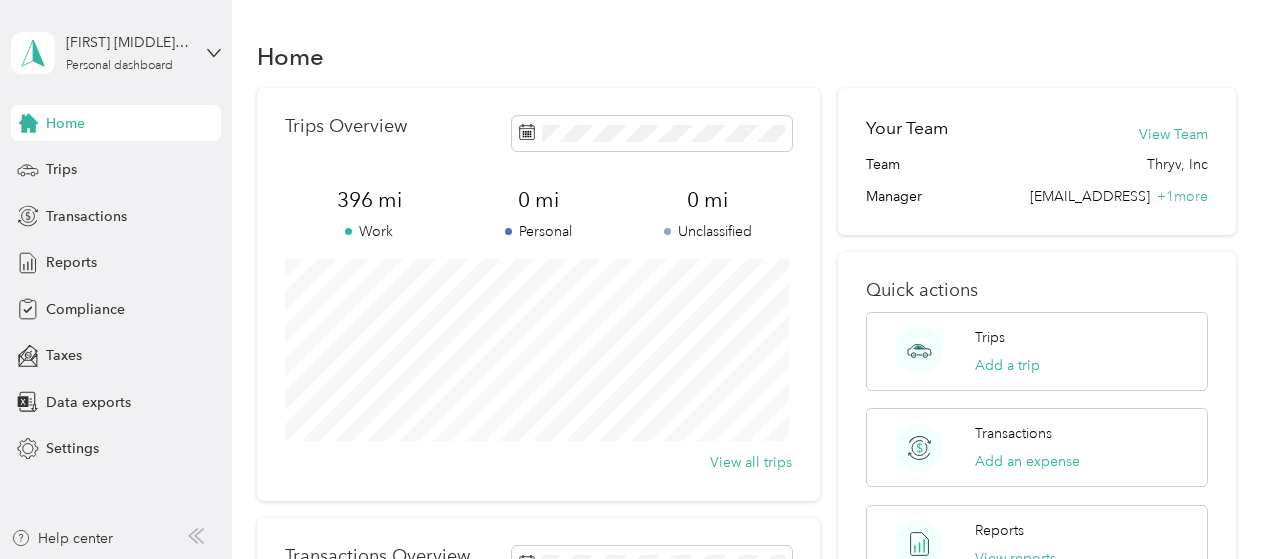 click on "[FIRST] [MIDDLE] [LAST] Personal dashboard Home Trips Transactions Reports Compliance Taxes Data exports Settings   Help center" at bounding box center (116, 279) 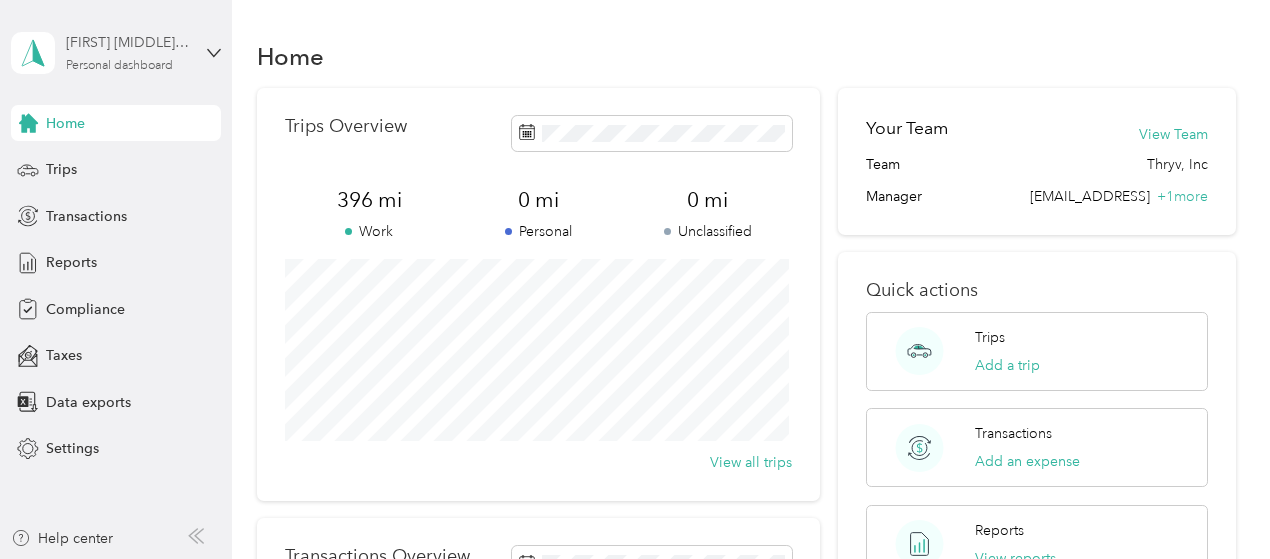 click on "Personal dashboard" at bounding box center [119, 66] 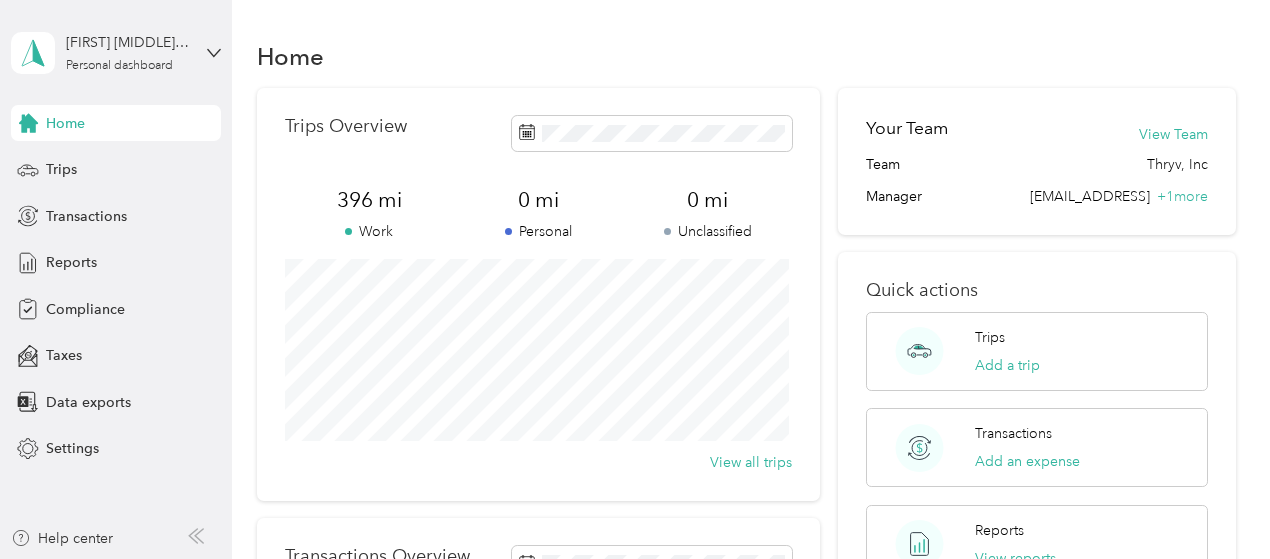 click on "Log out" at bounding box center [67, 164] 